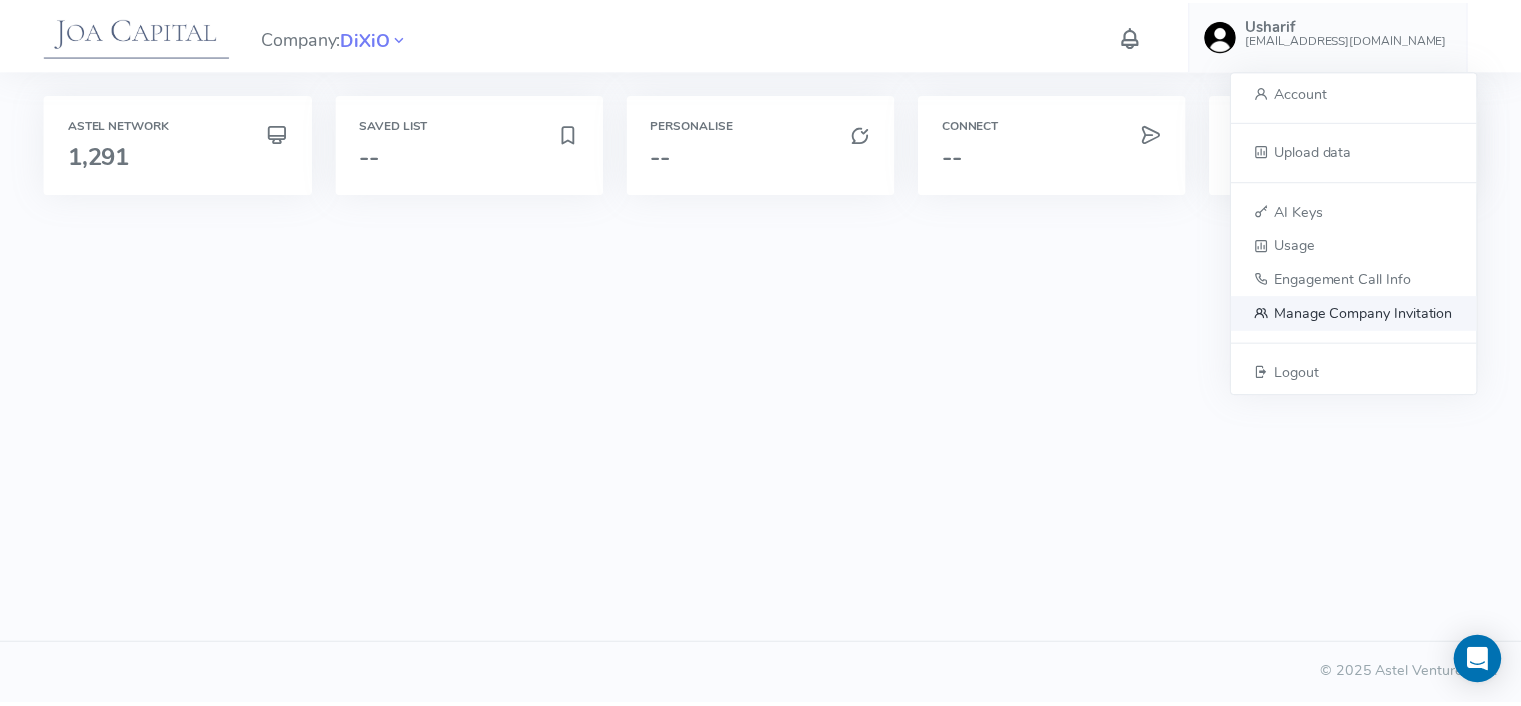 scroll, scrollTop: 0, scrollLeft: 0, axis: both 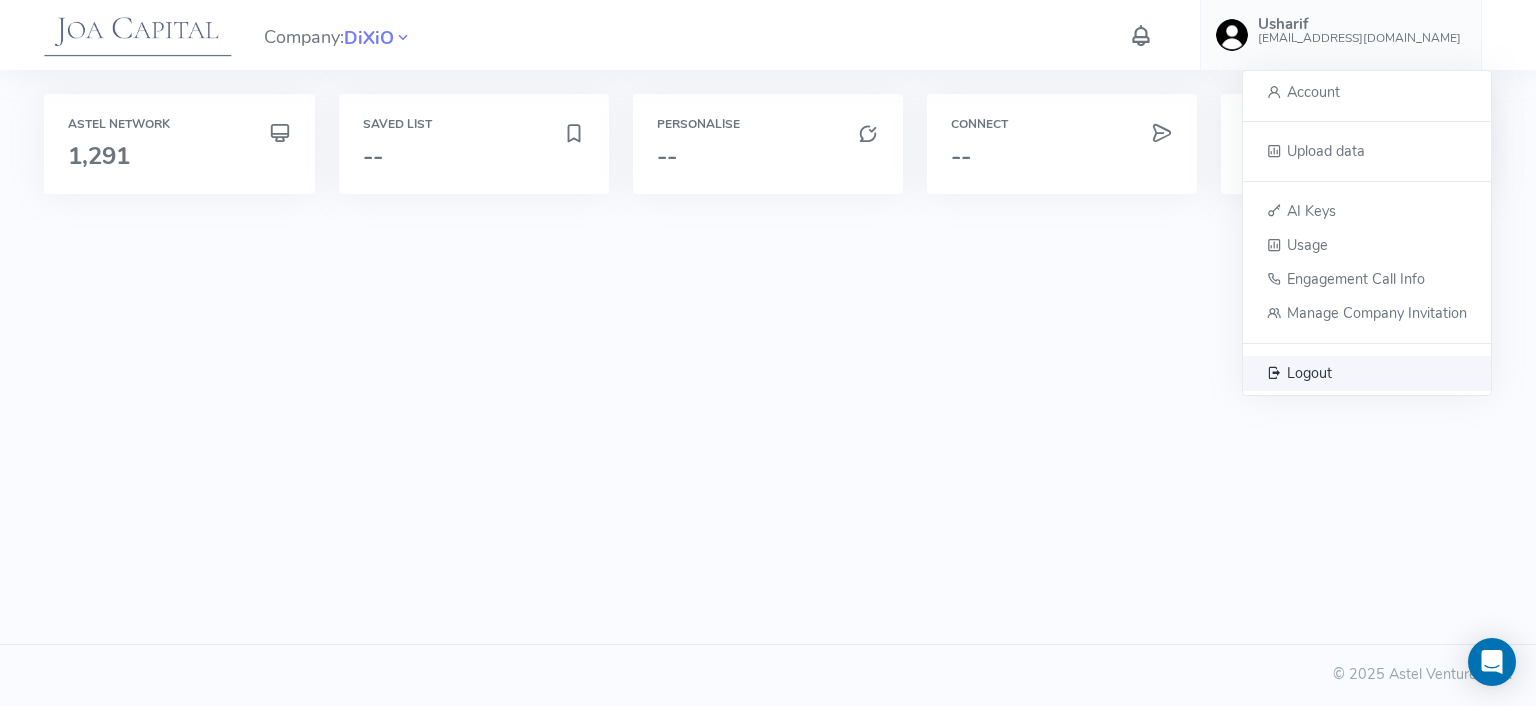 click on "Logout" 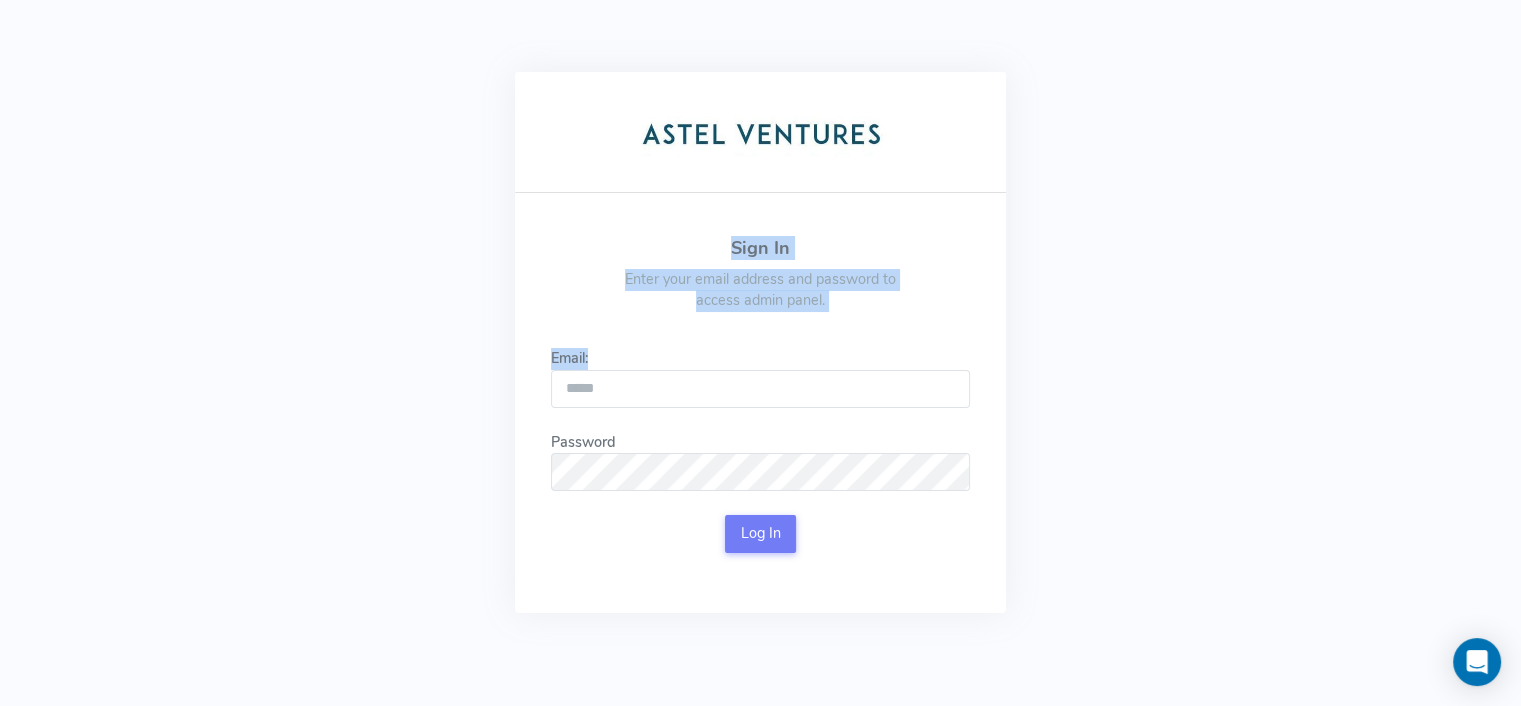 drag, startPoint x: 728, startPoint y: 248, endPoint x: 835, endPoint y: 312, distance: 124.67959 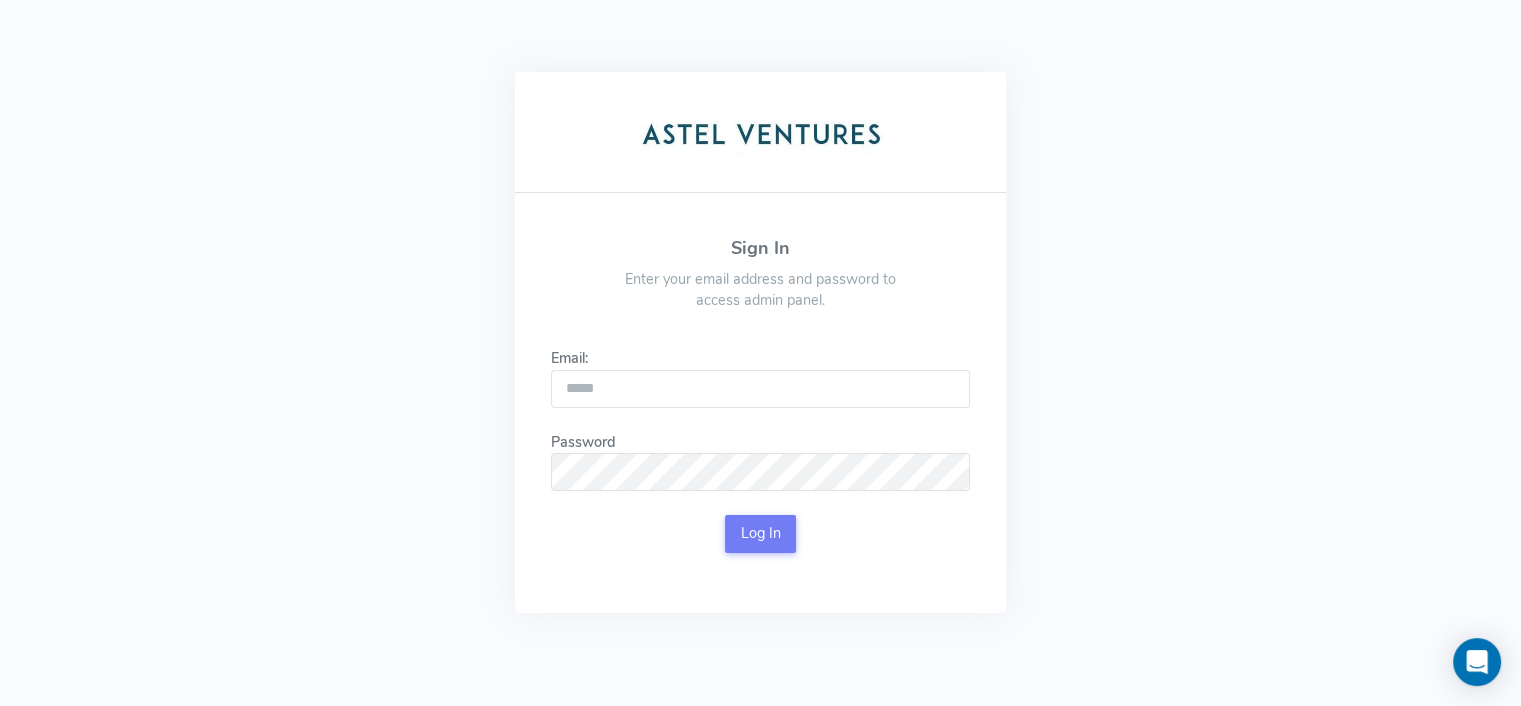 click on "Sign In Enter your email address and password to access admin panel. Email: Password  This field is required.   Log In" at bounding box center (760, 403) 